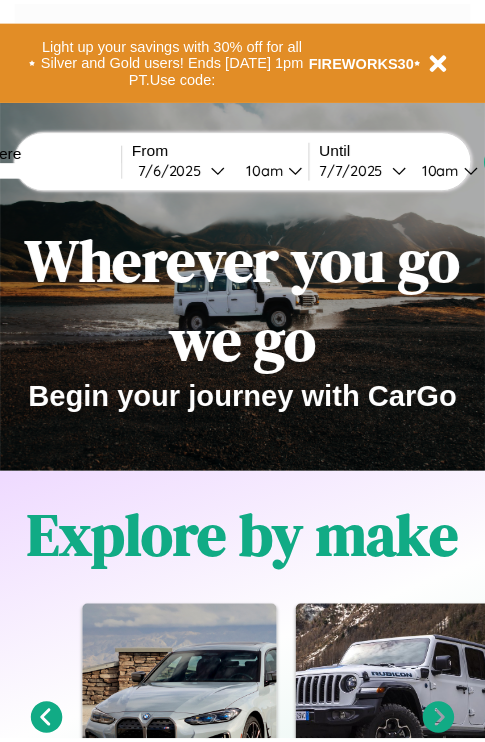scroll, scrollTop: 0, scrollLeft: 0, axis: both 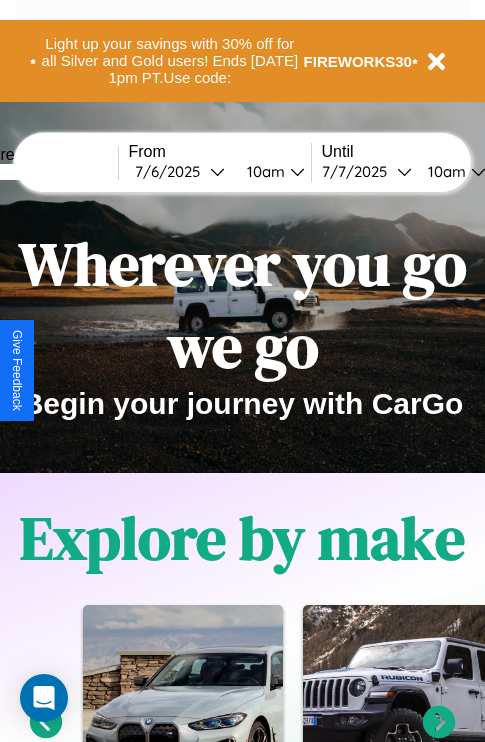 click at bounding box center [43, 172] 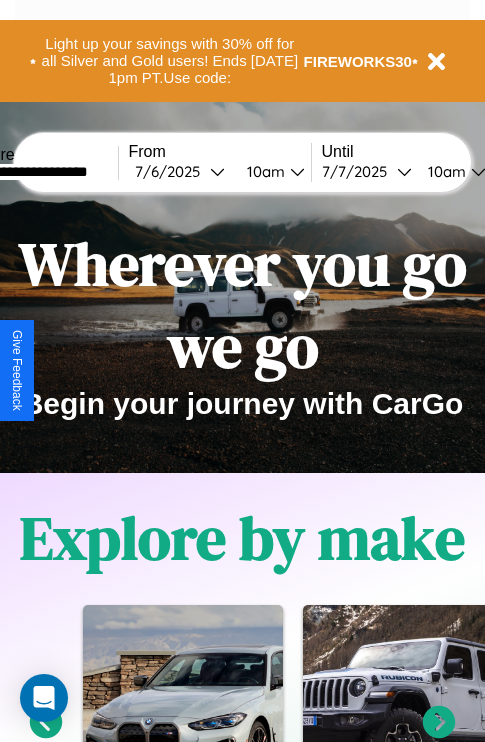 type on "**********" 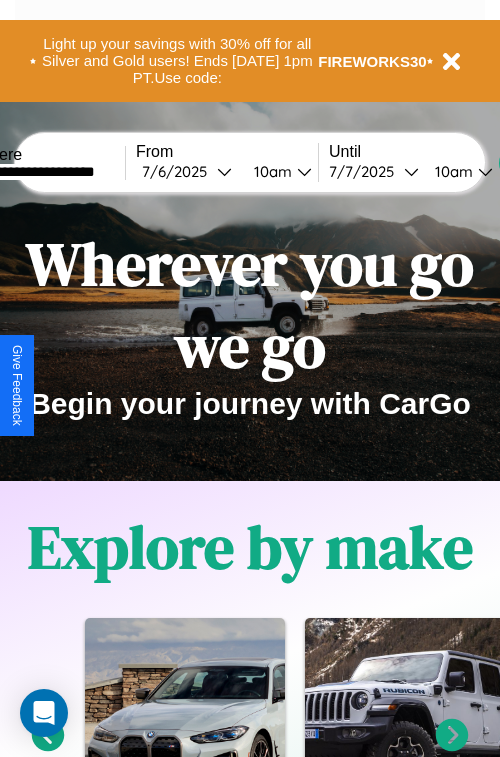 select on "*" 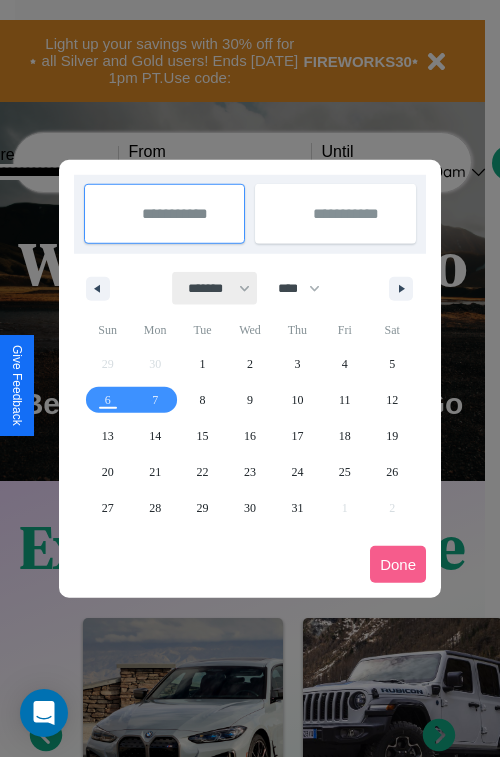 click on "******* ******** ***** ***** *** **** **** ****** ********* ******* ******** ********" at bounding box center (215, 288) 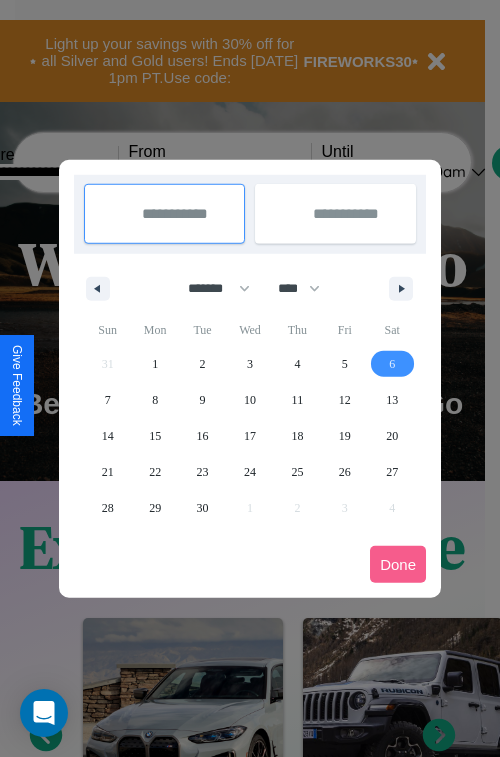 click on "6" at bounding box center [392, 364] 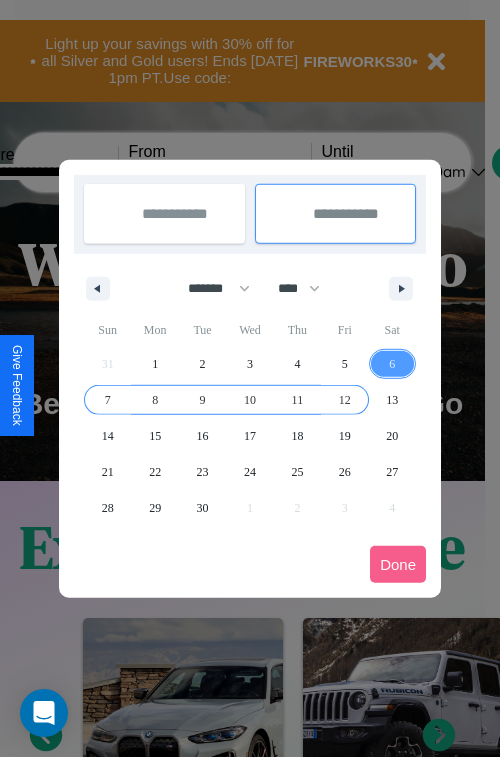 click on "12" at bounding box center (345, 400) 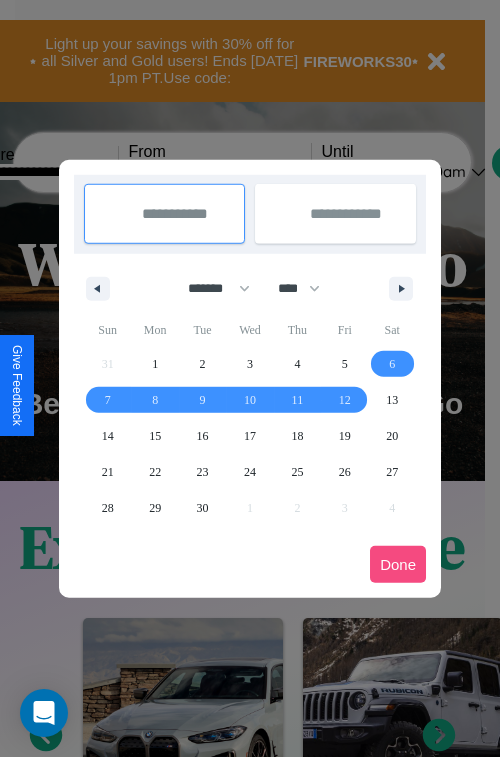 click on "Done" at bounding box center [398, 564] 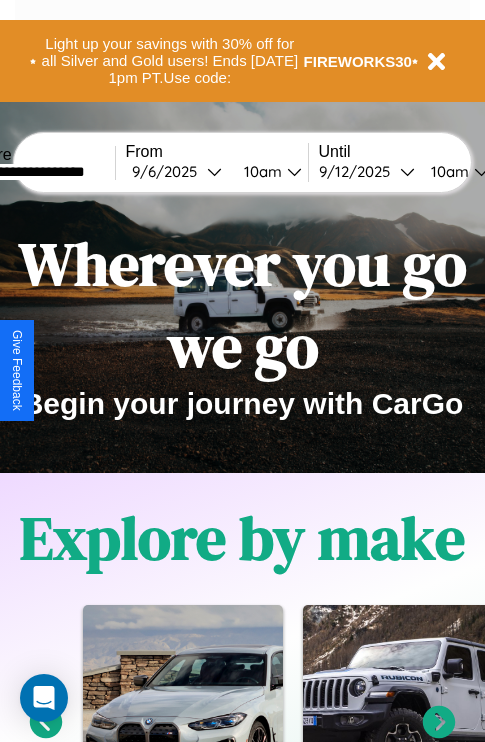 scroll, scrollTop: 0, scrollLeft: 71, axis: horizontal 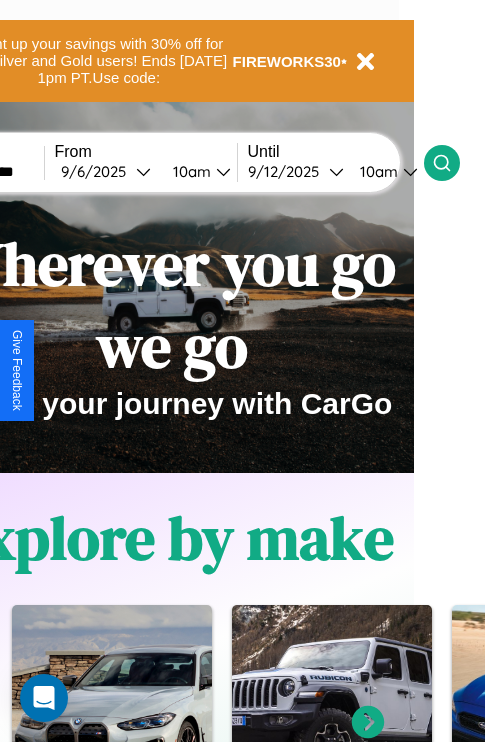click 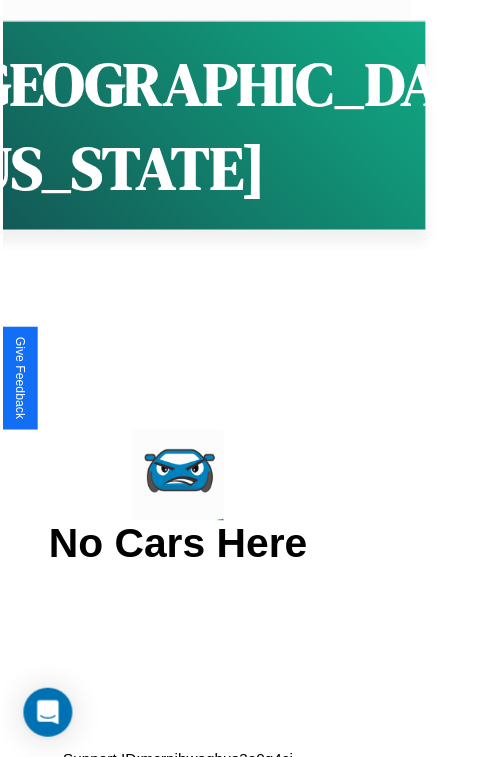 scroll, scrollTop: 0, scrollLeft: 0, axis: both 